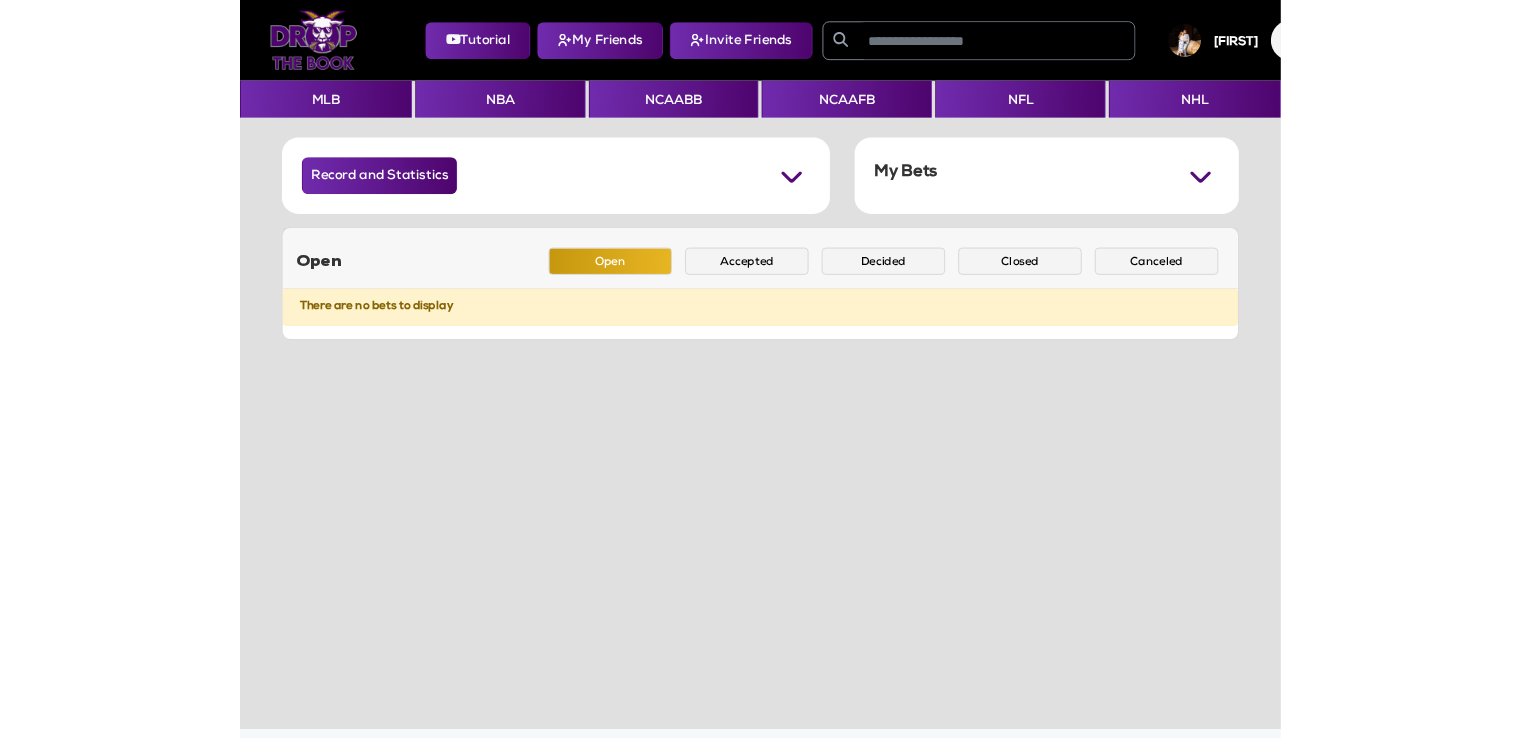 scroll, scrollTop: 0, scrollLeft: 0, axis: both 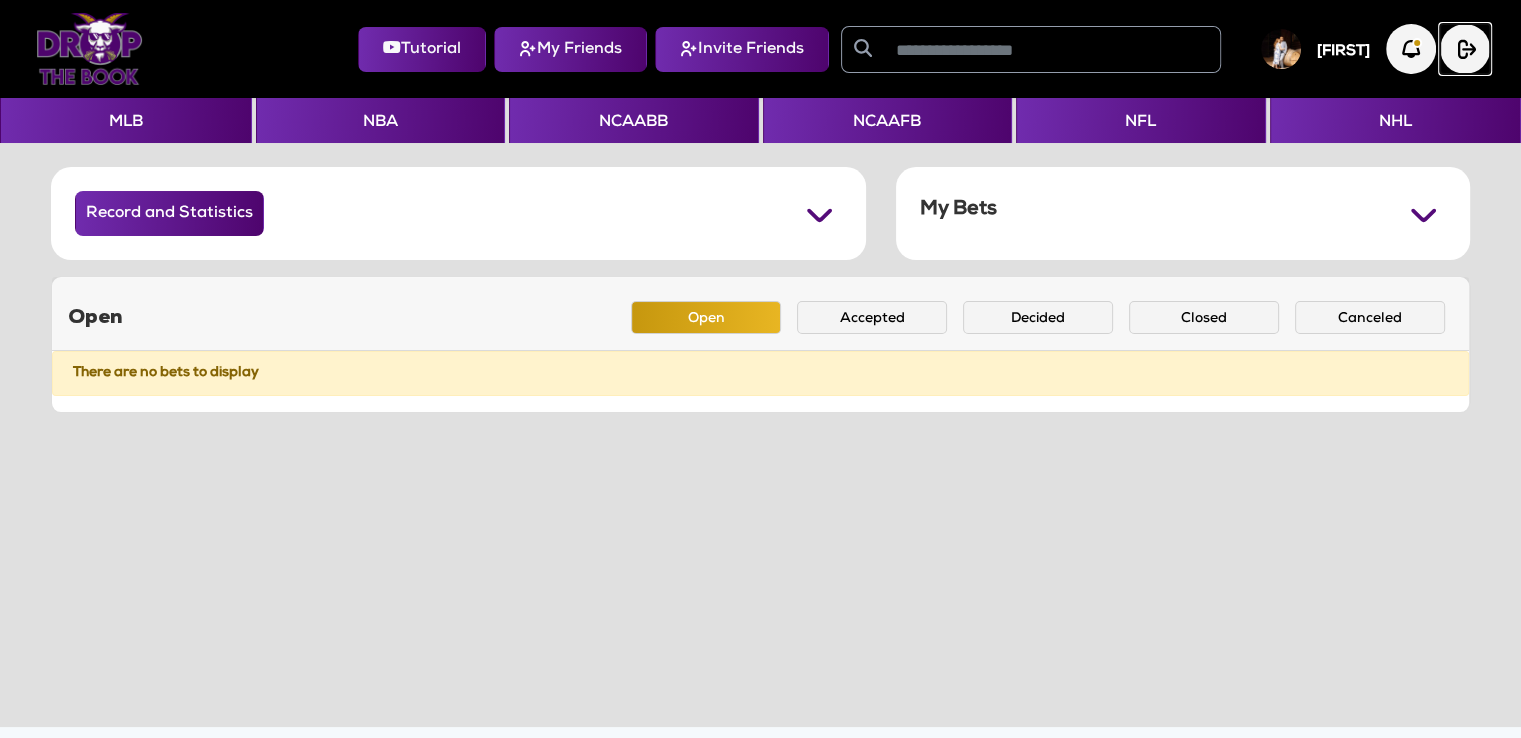 click at bounding box center (1465, 49) 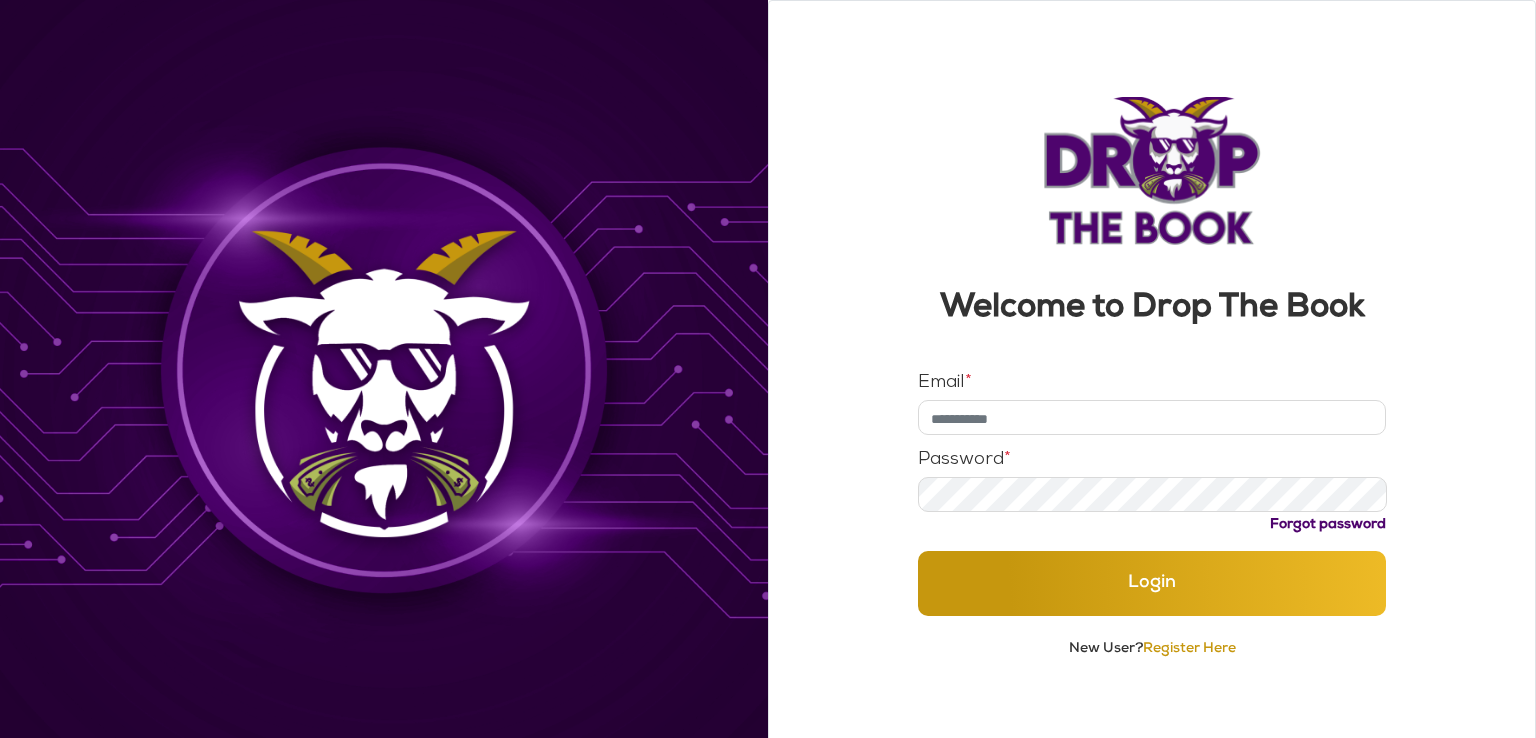 type on "**********" 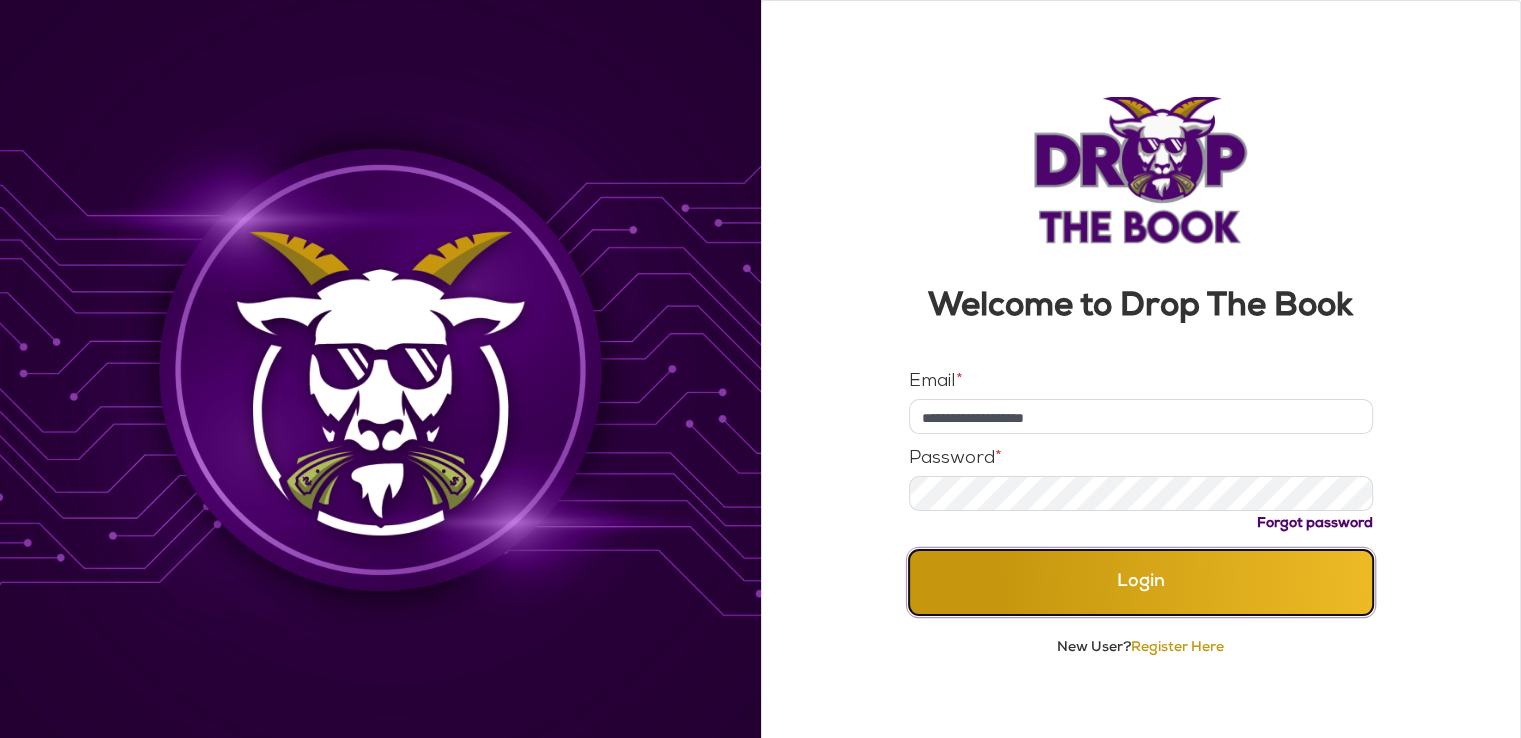 click on "Login" at bounding box center (1141, 582) 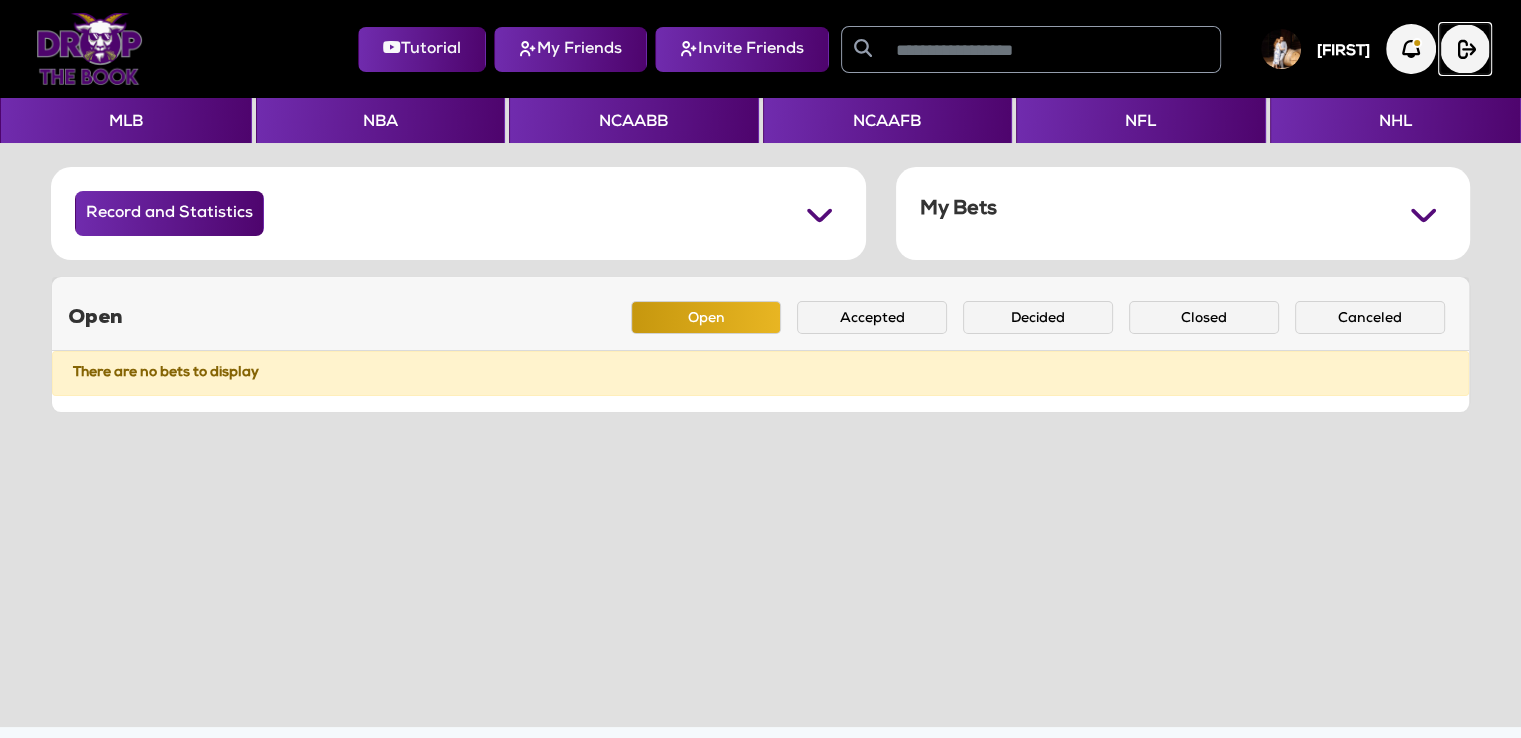 click at bounding box center [1465, 49] 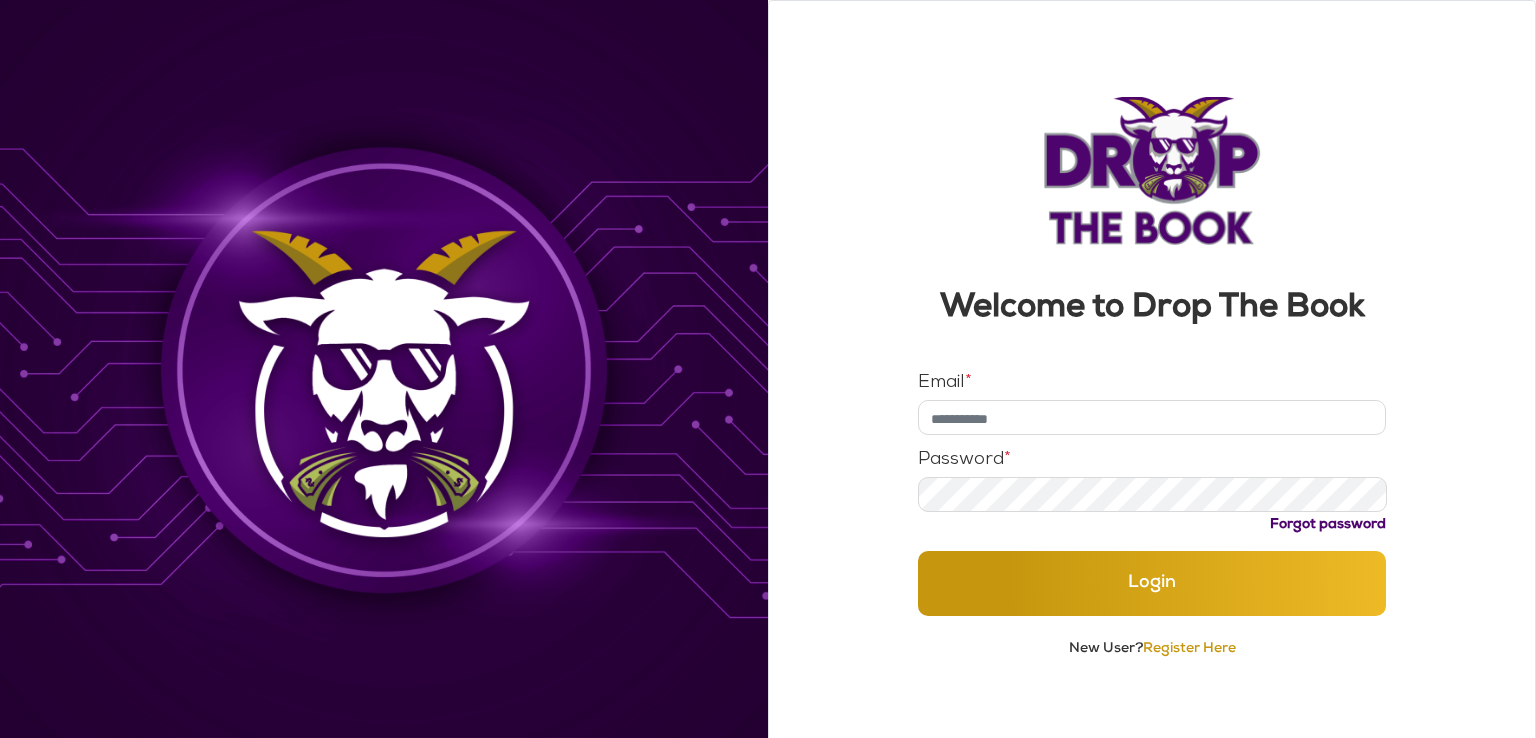 type on "**********" 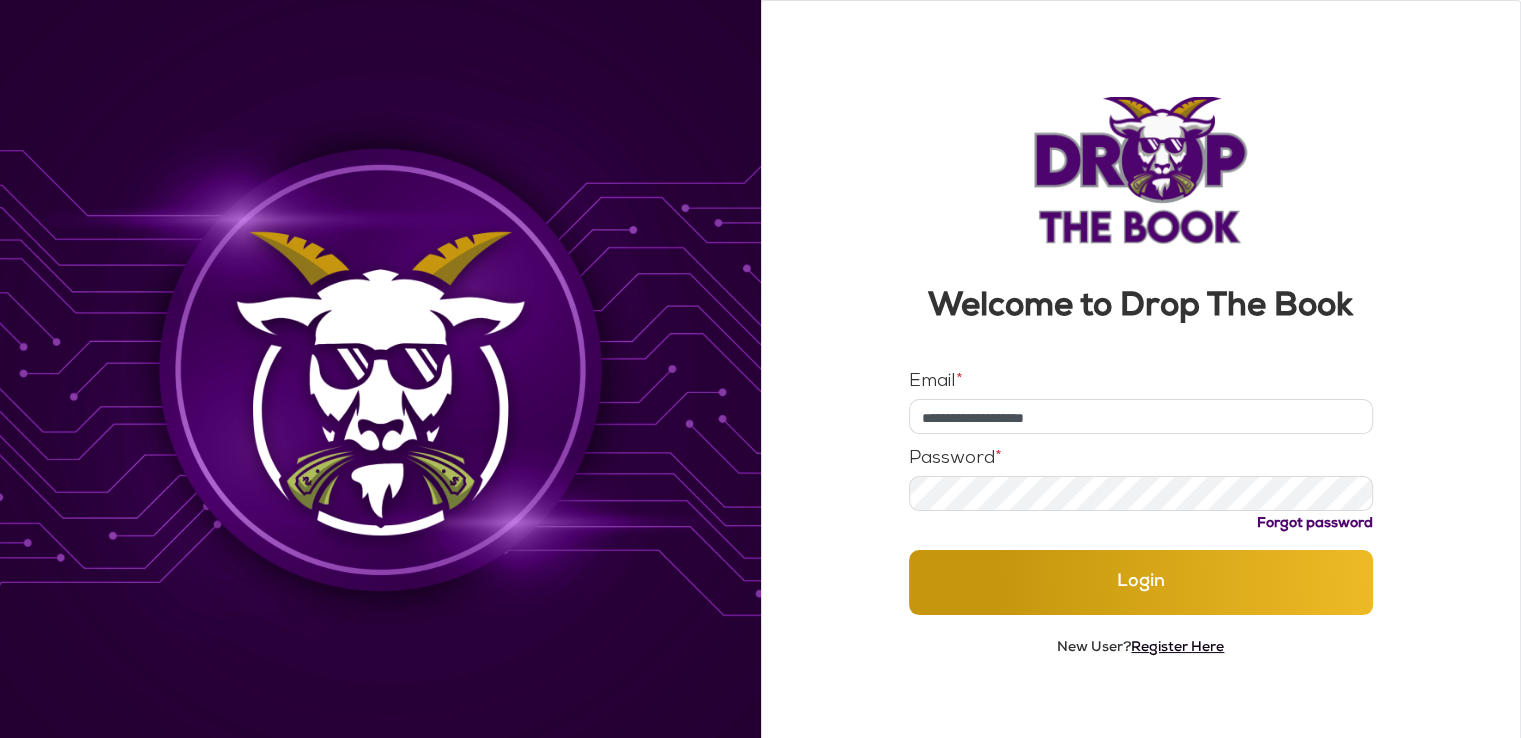 click on "Register Here" at bounding box center (1177, 648) 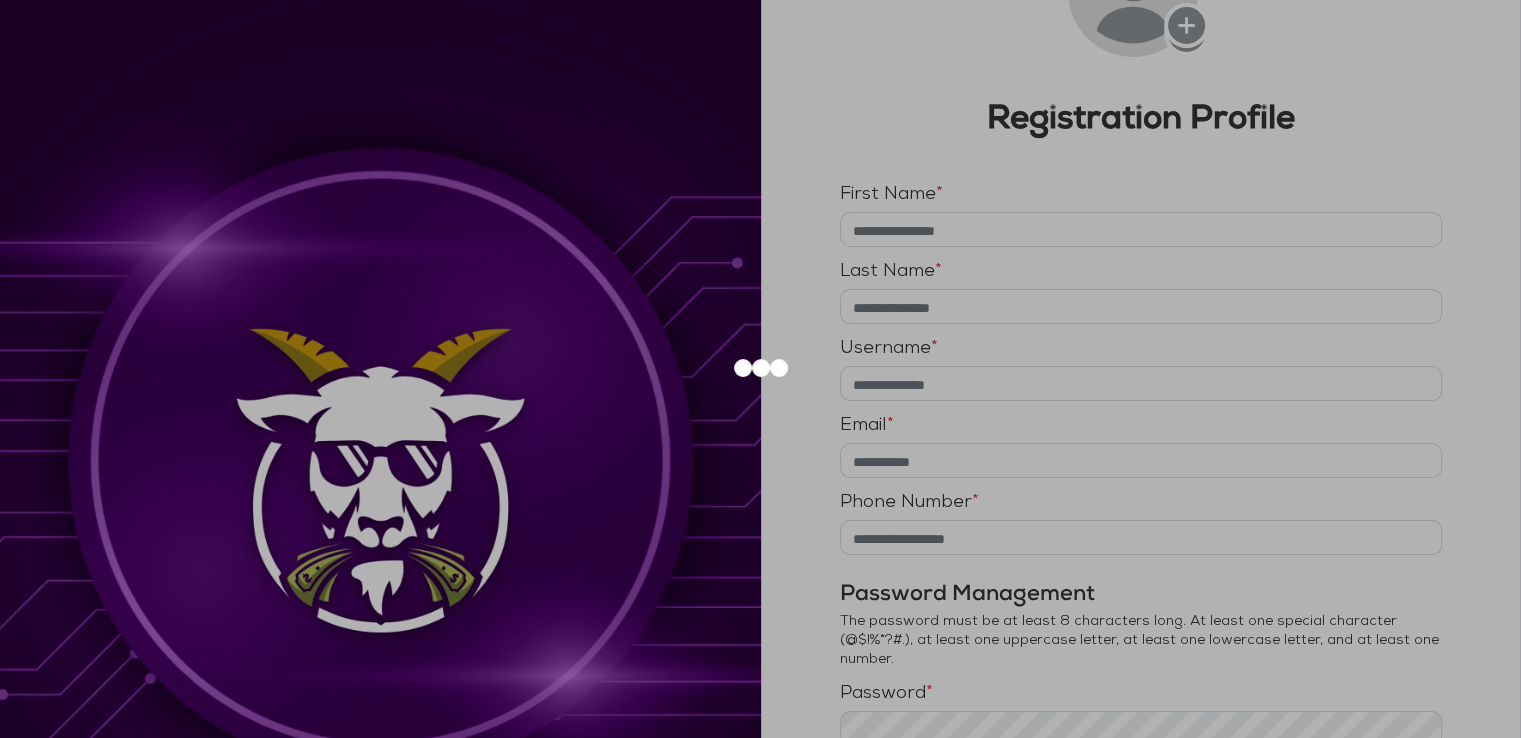 scroll, scrollTop: 0, scrollLeft: 0, axis: both 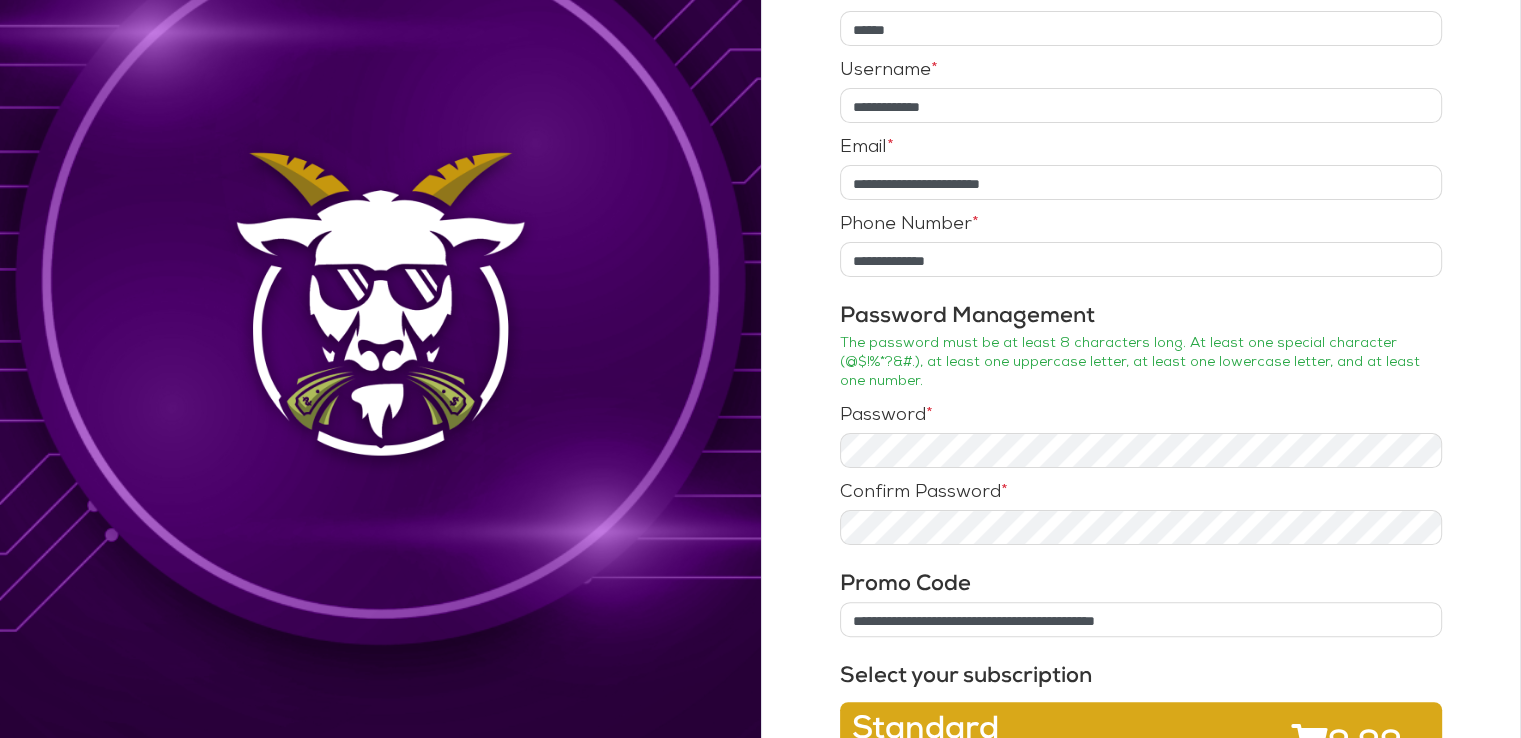 drag, startPoint x: 1193, startPoint y: 597, endPoint x: 536, endPoint y: 571, distance: 657.5143 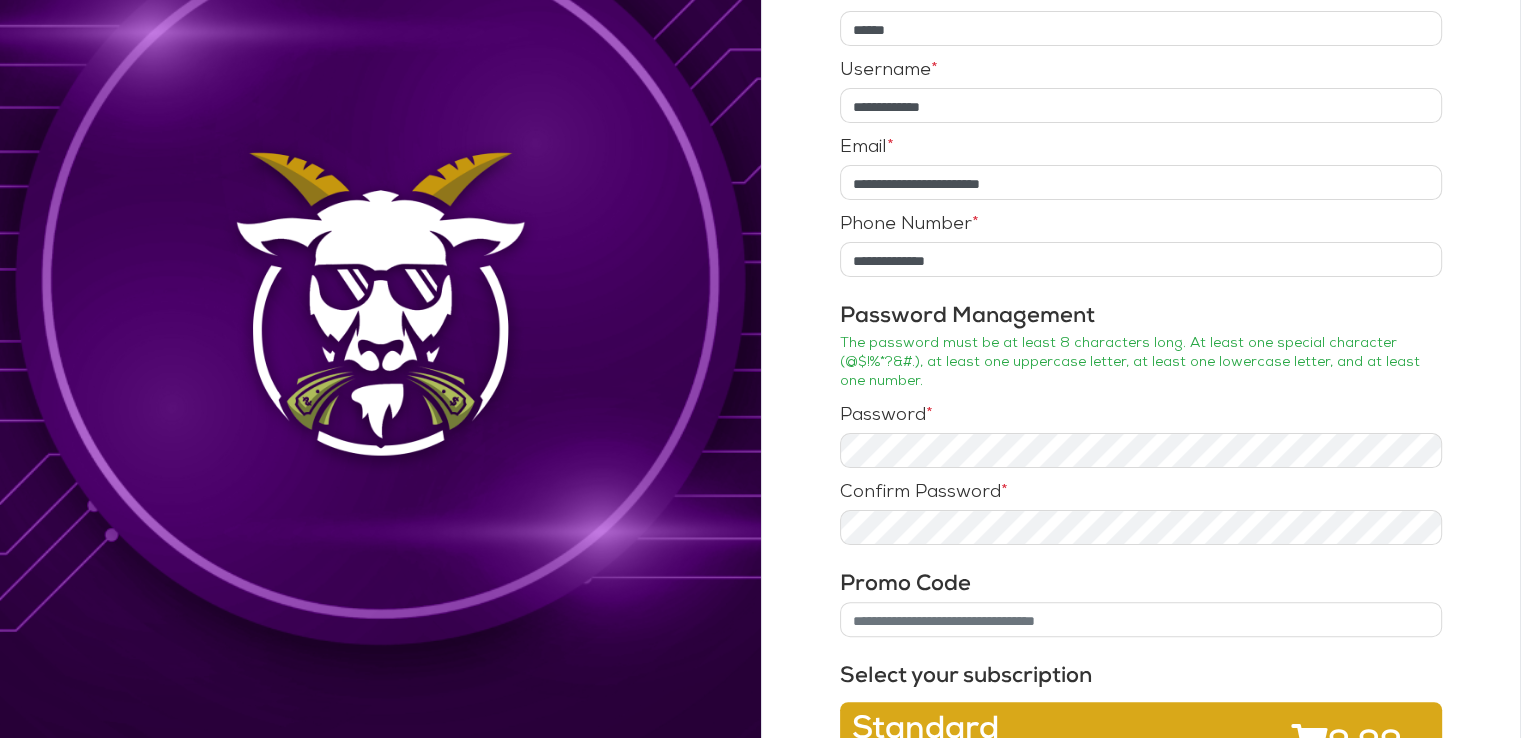 type 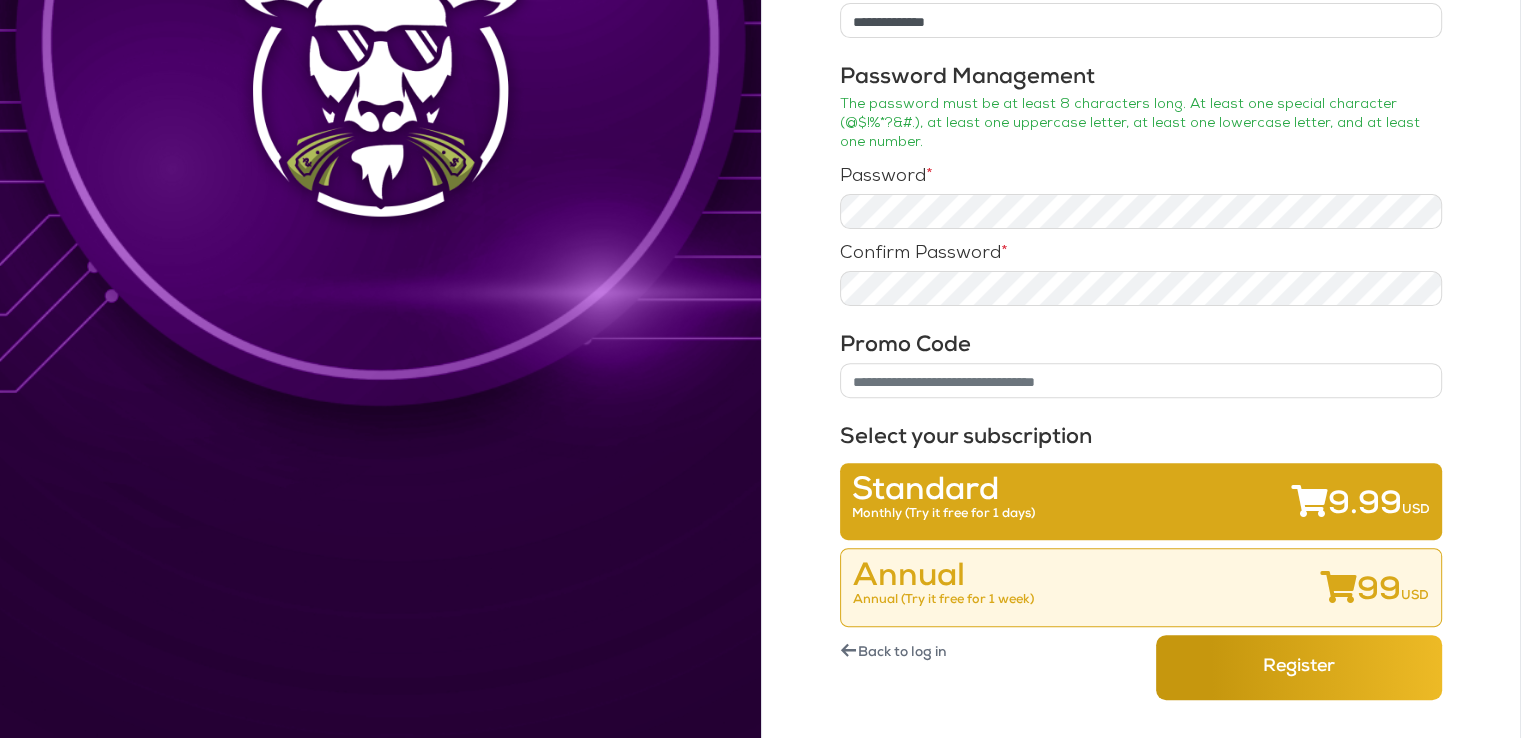 scroll, scrollTop: 654, scrollLeft: 0, axis: vertical 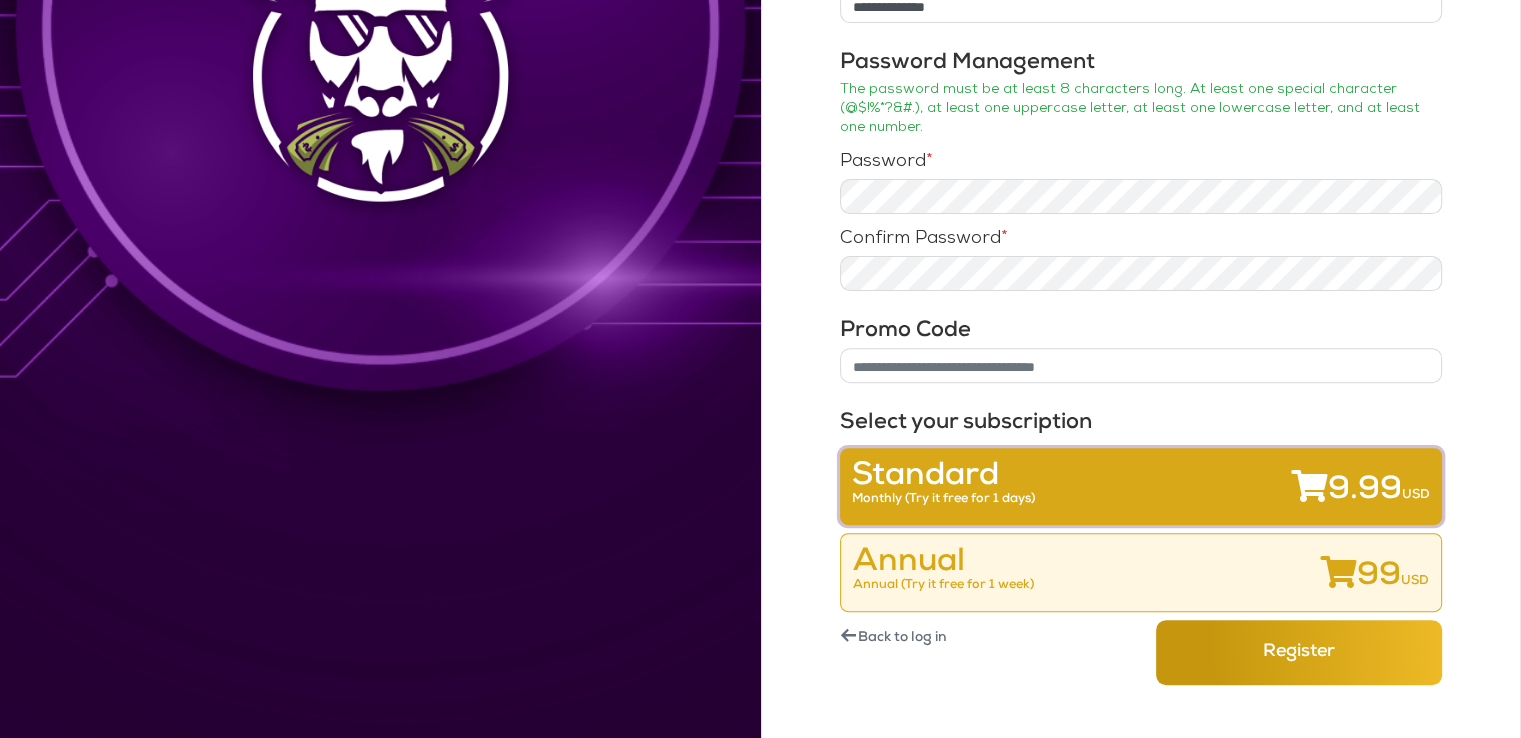 click on "Monthly (Try it free for 1 days)" at bounding box center (943, 499) 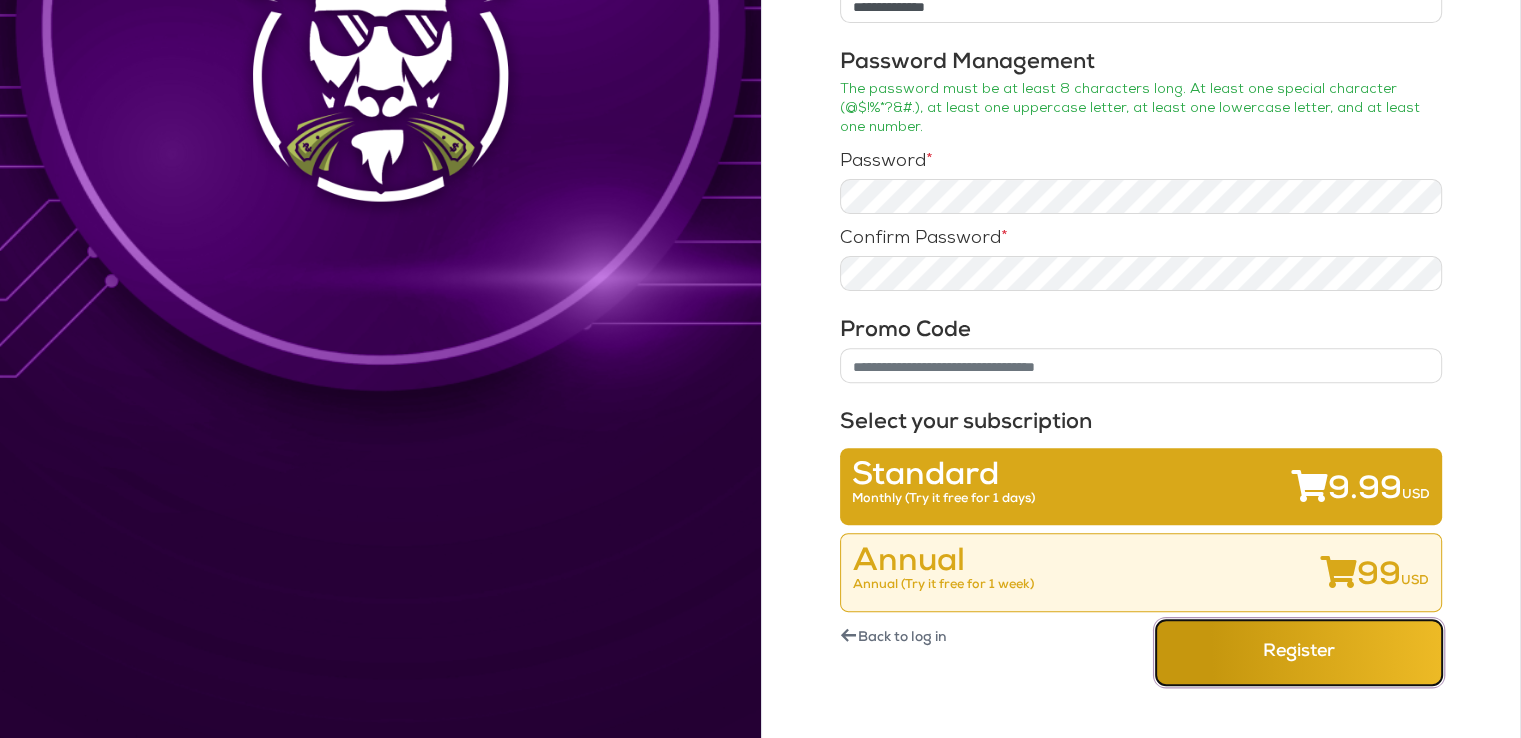 click on "Register" at bounding box center [1299, 652] 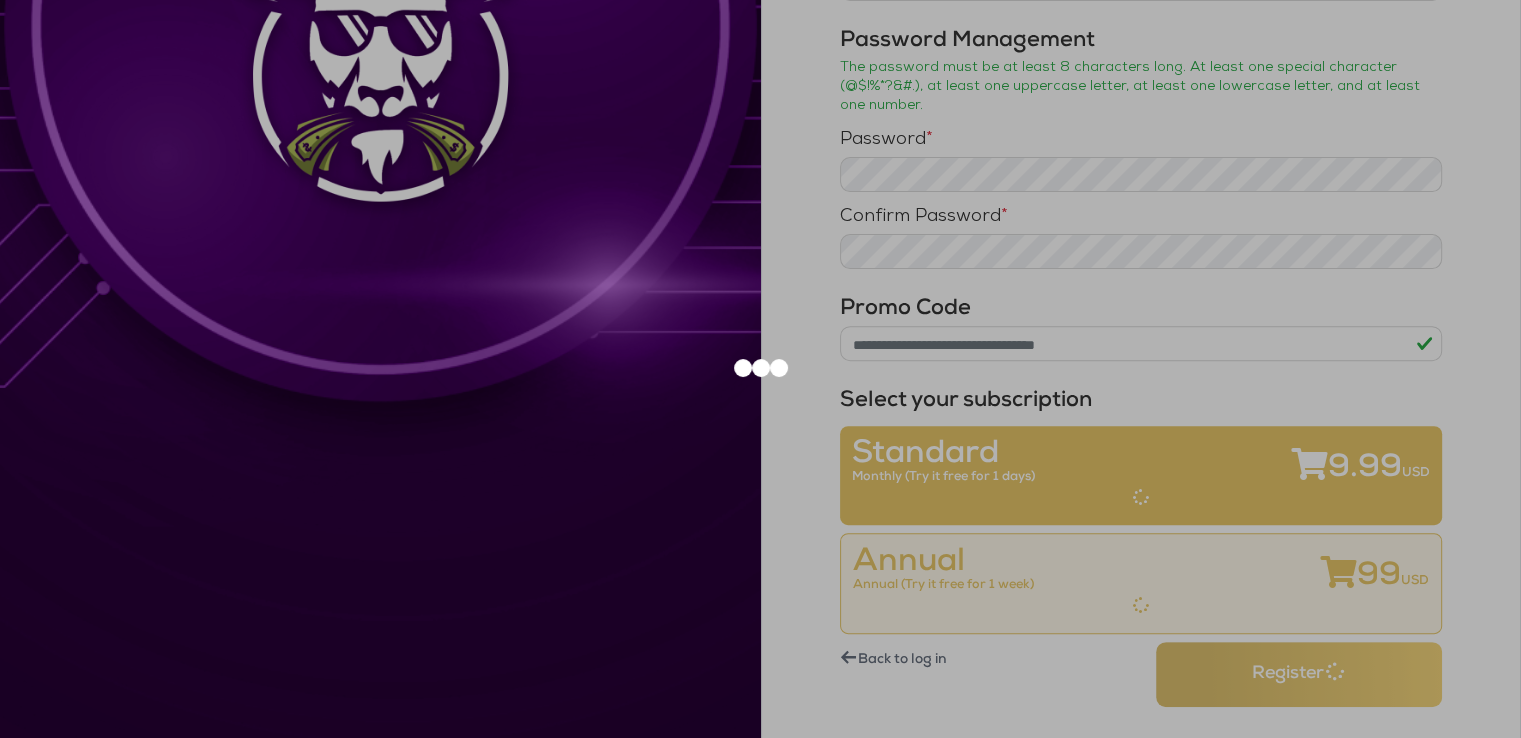scroll, scrollTop: 654, scrollLeft: 0, axis: vertical 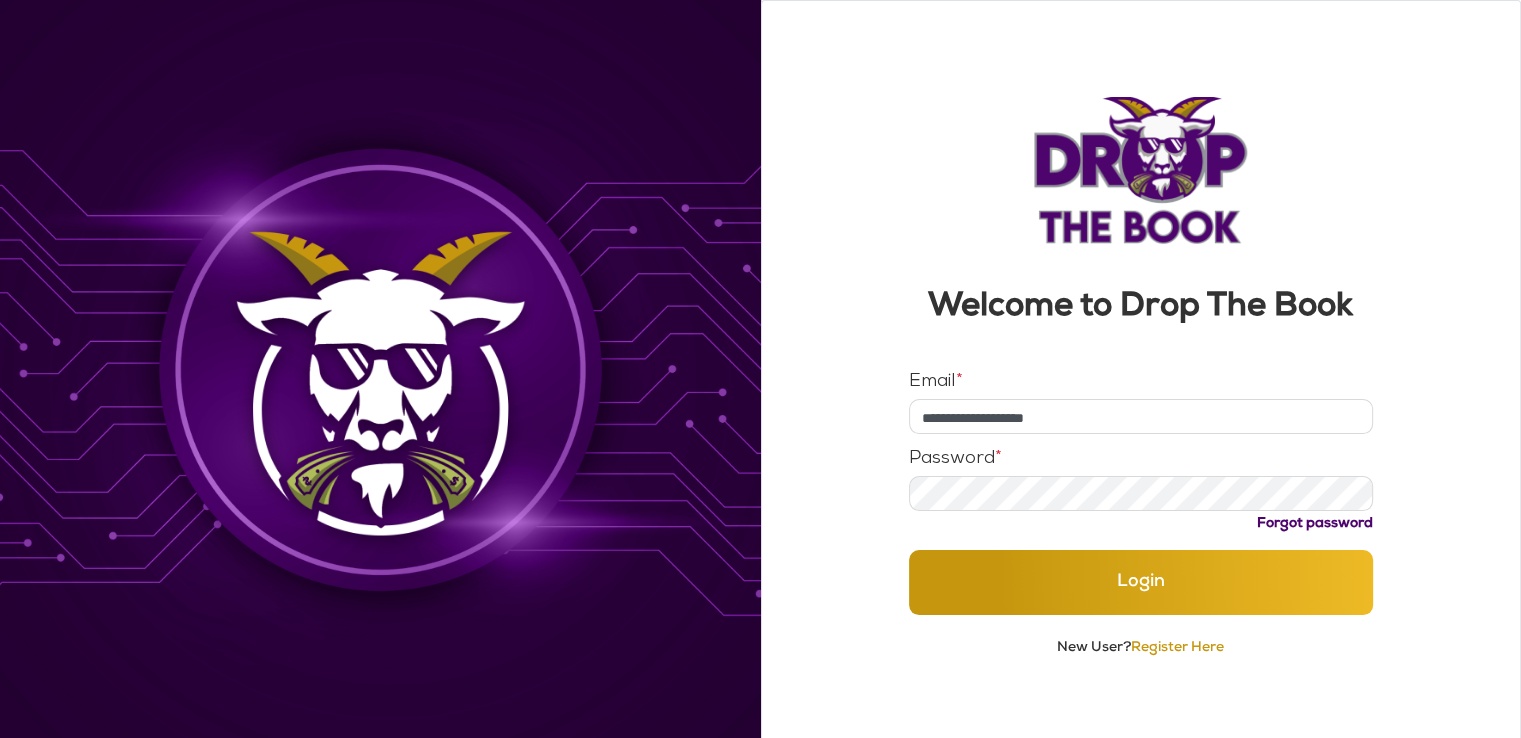 click on "**********" at bounding box center [1141, 416] 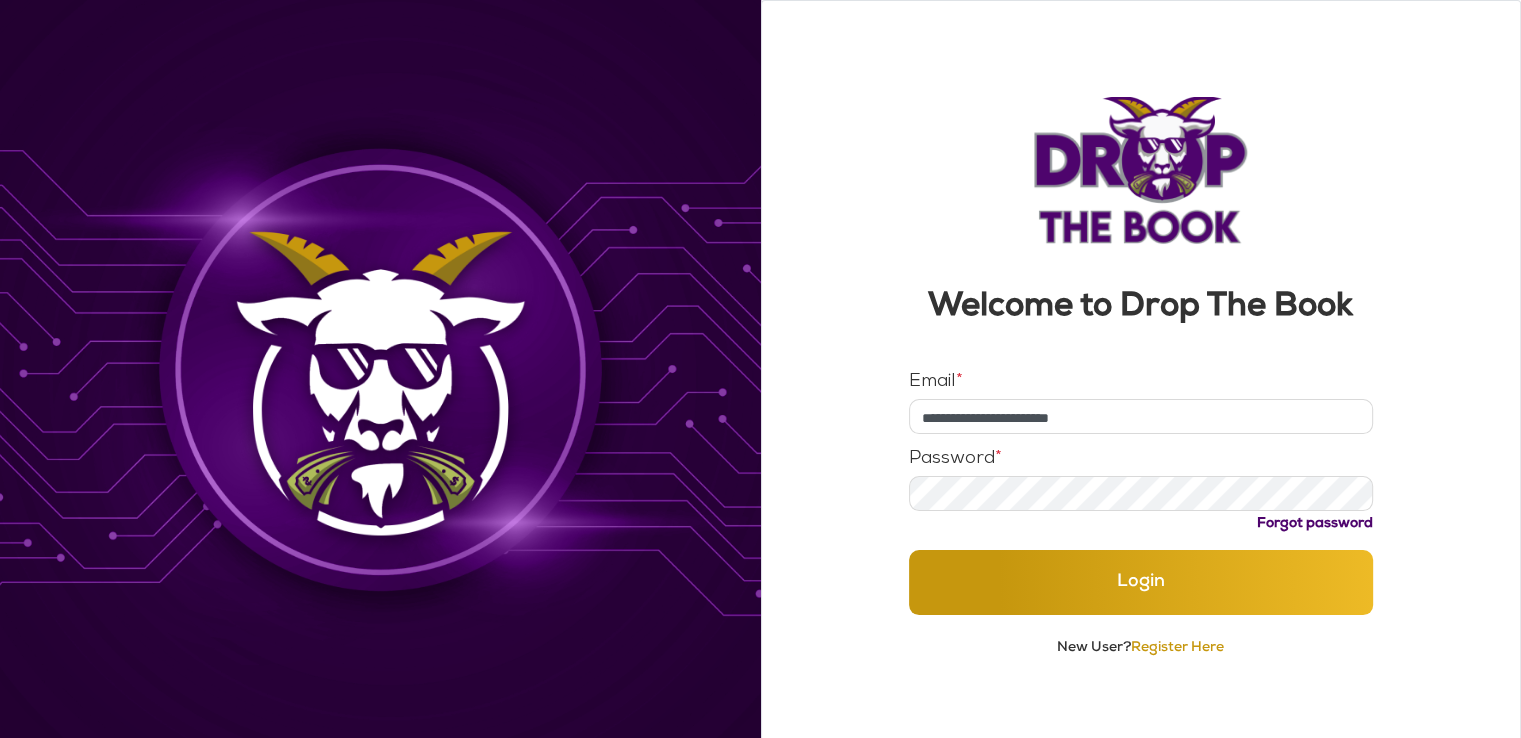 type on "**********" 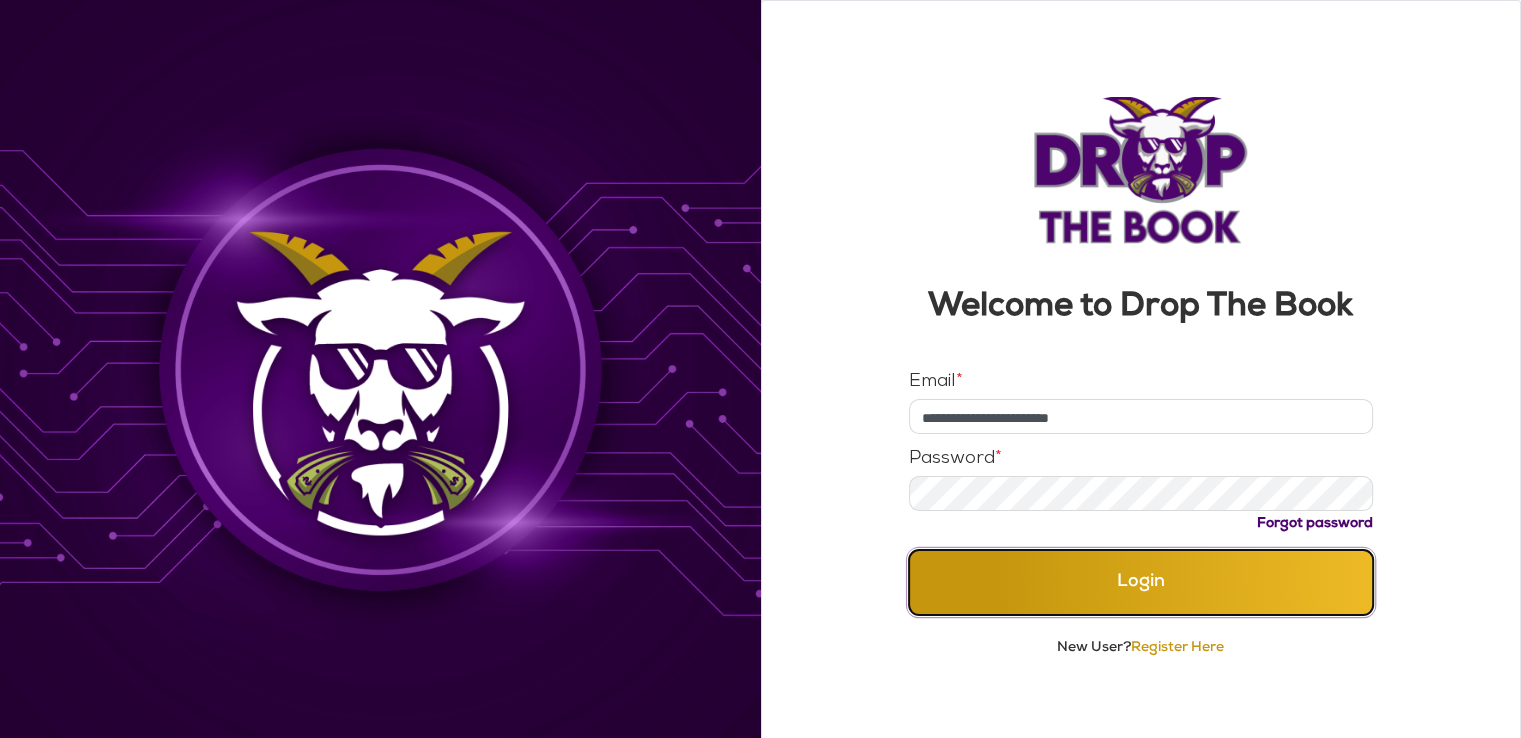 click on "Login" at bounding box center [1141, 582] 